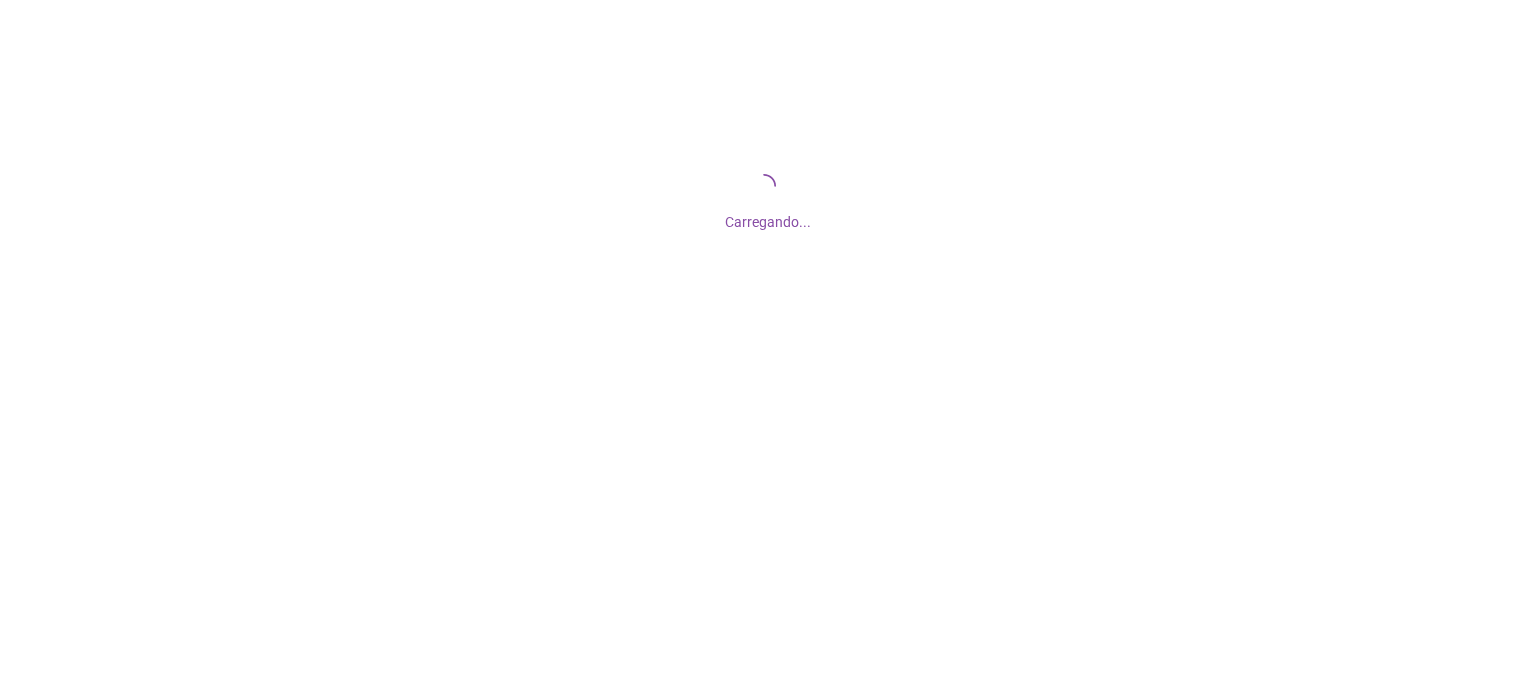 scroll, scrollTop: 0, scrollLeft: 0, axis: both 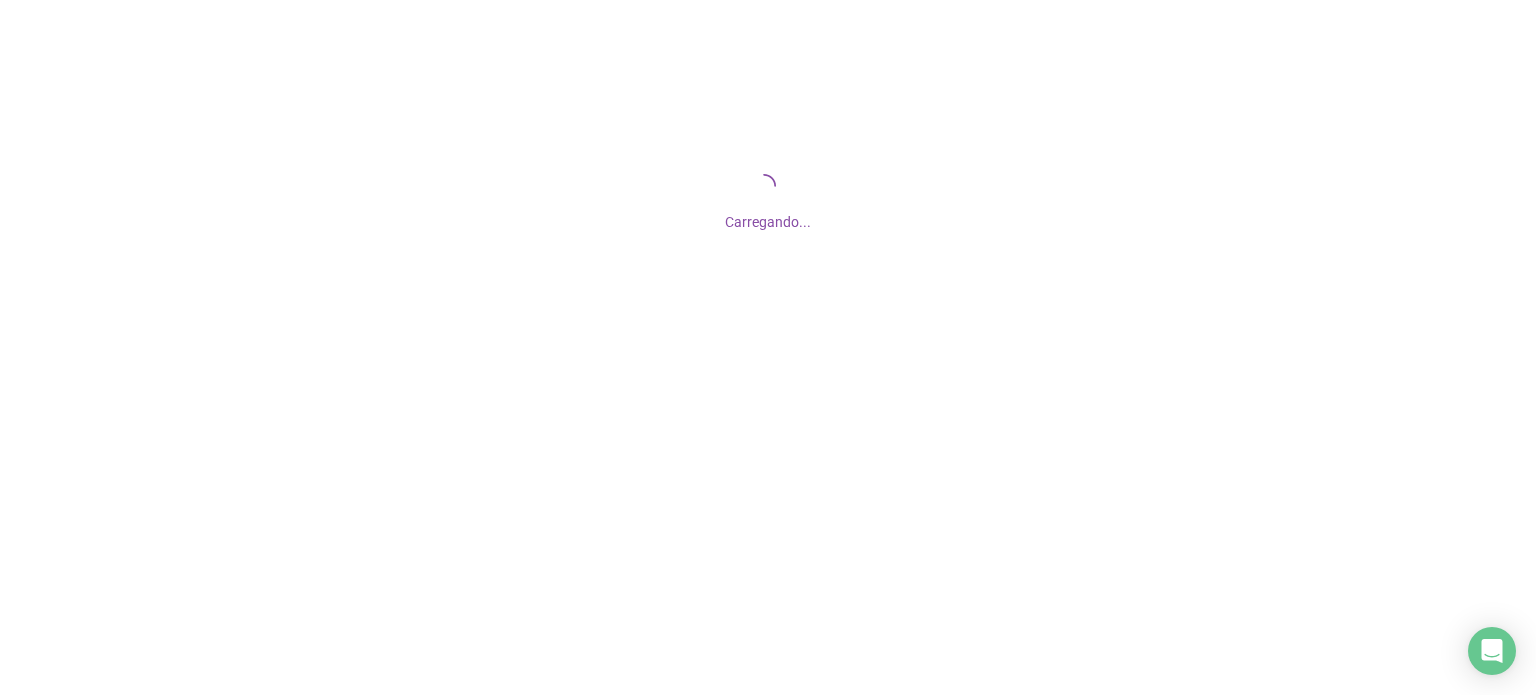 click at bounding box center (768, 347) 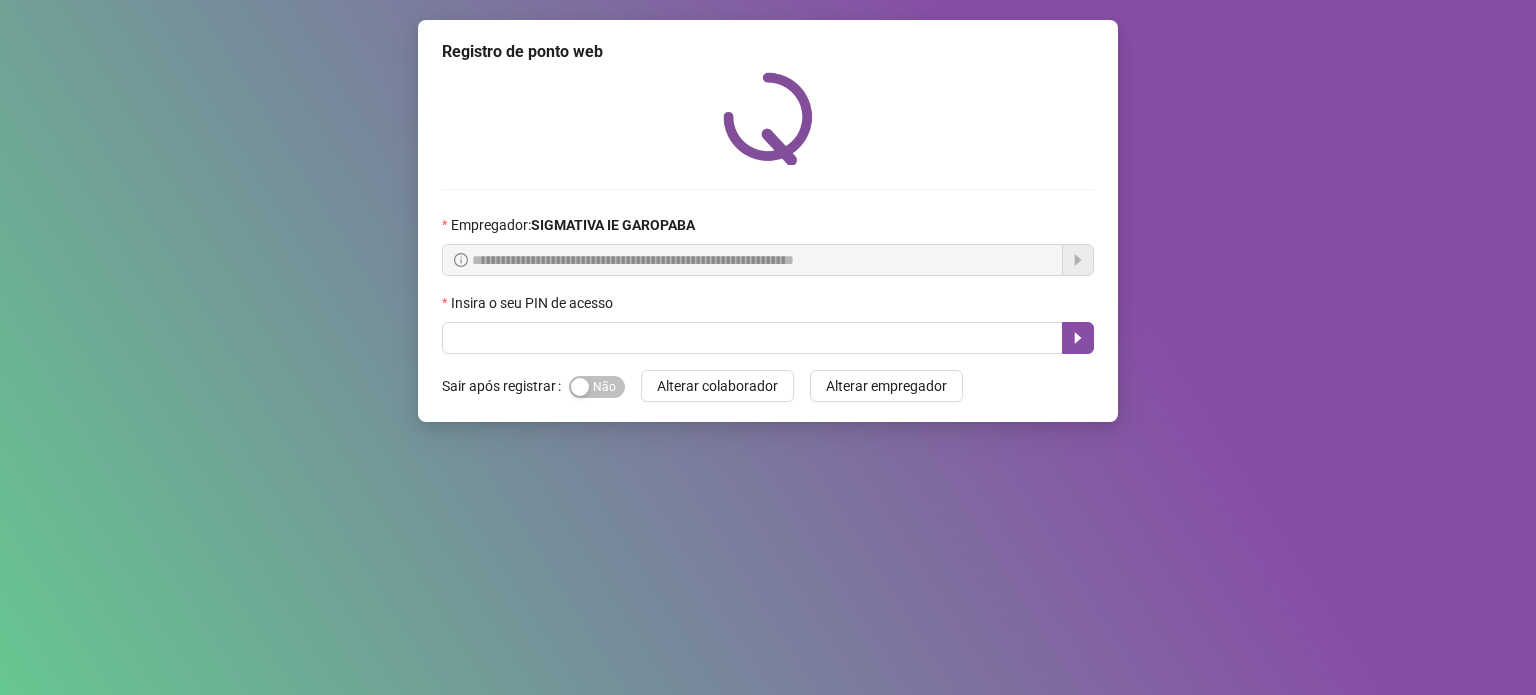 scroll, scrollTop: 0, scrollLeft: 0, axis: both 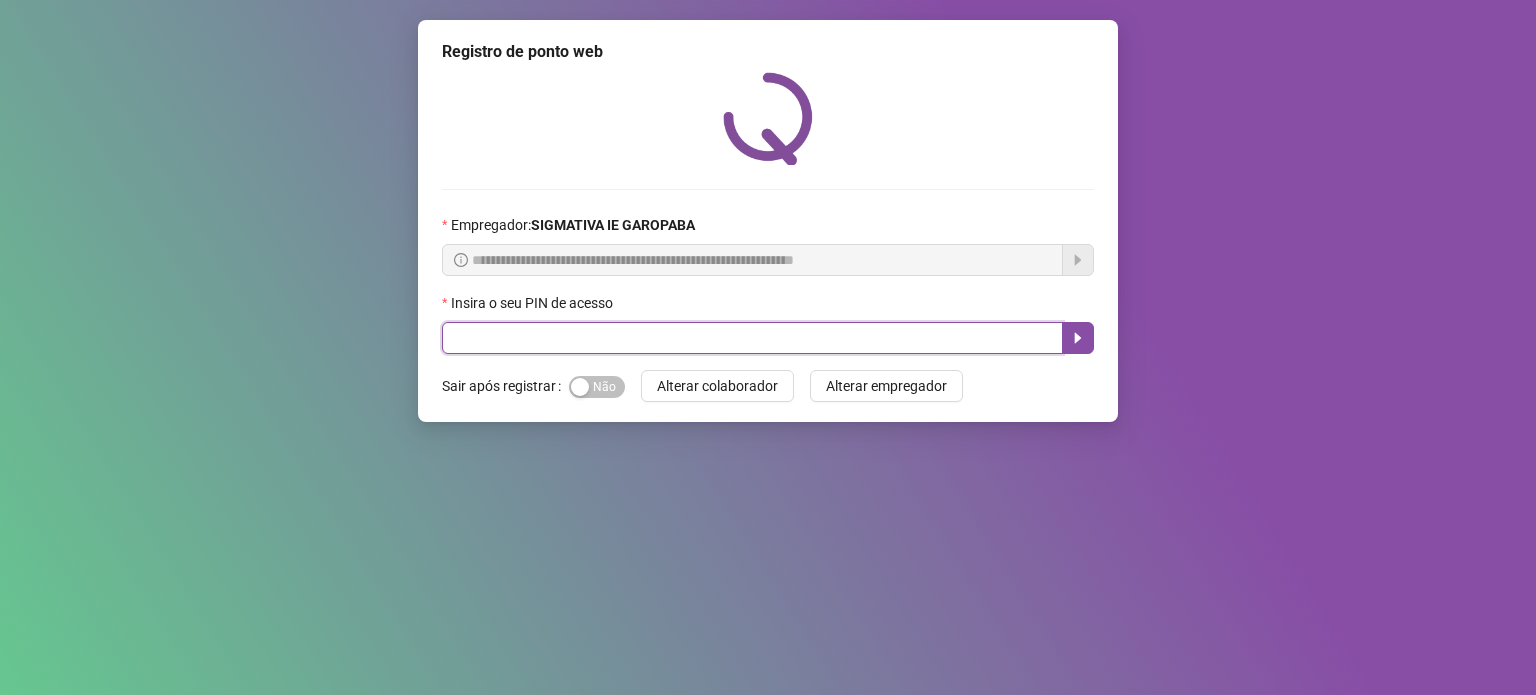 click at bounding box center [752, 338] 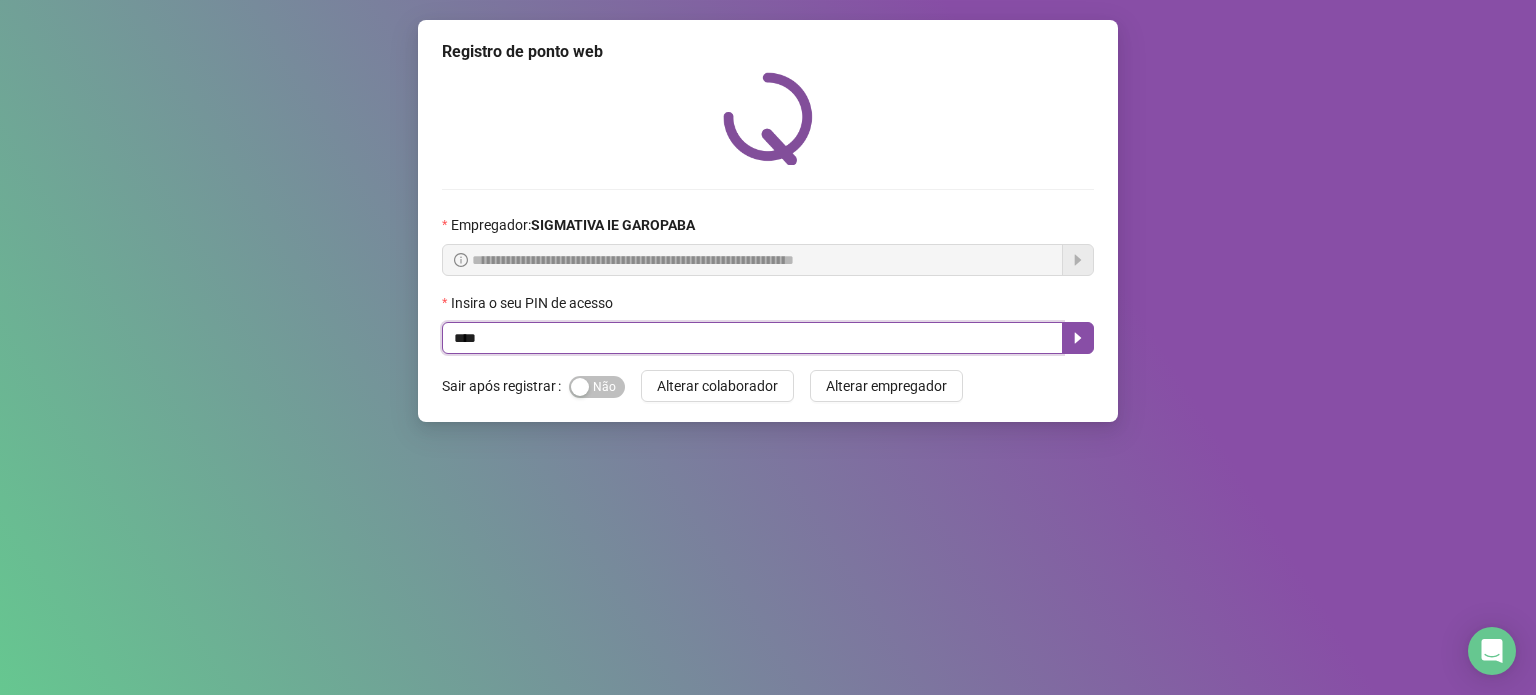 type on "*****" 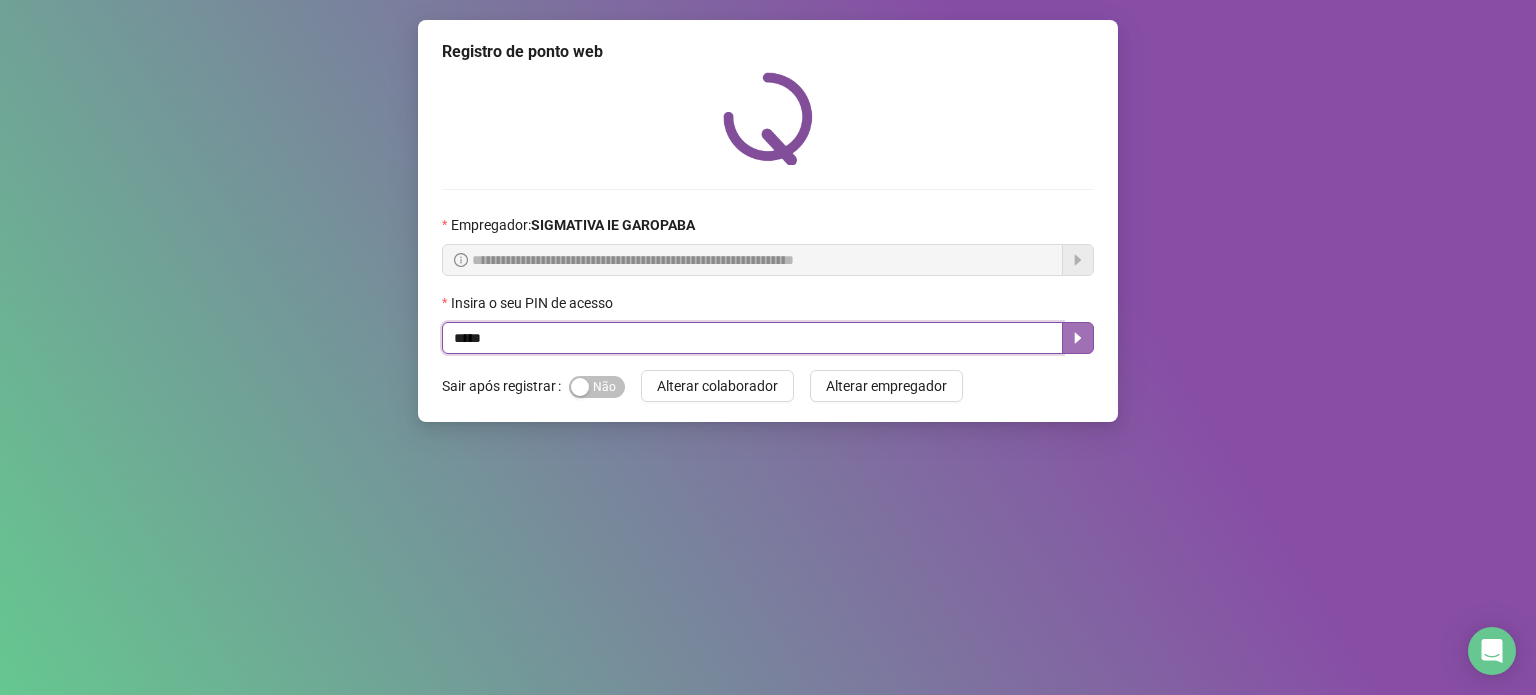 click 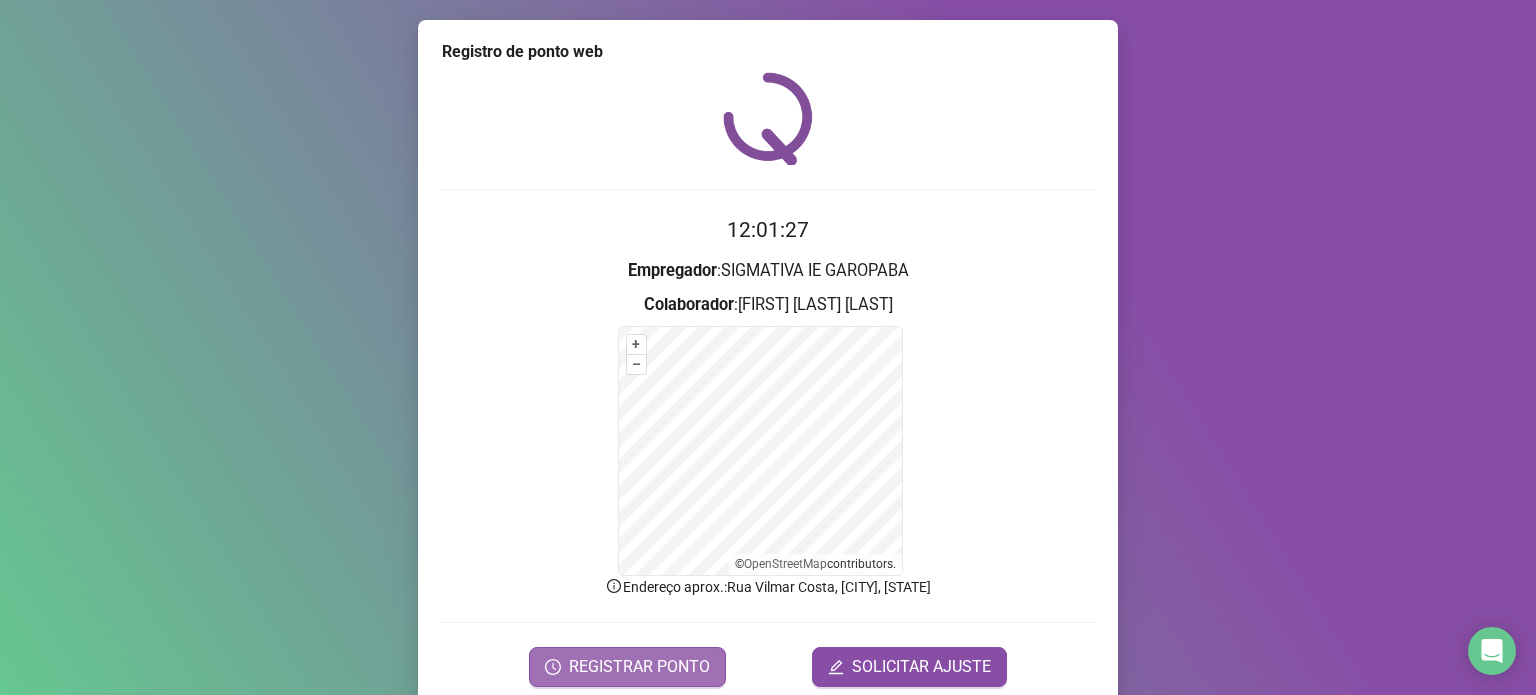 click on "REGISTRAR PONTO" at bounding box center (639, 667) 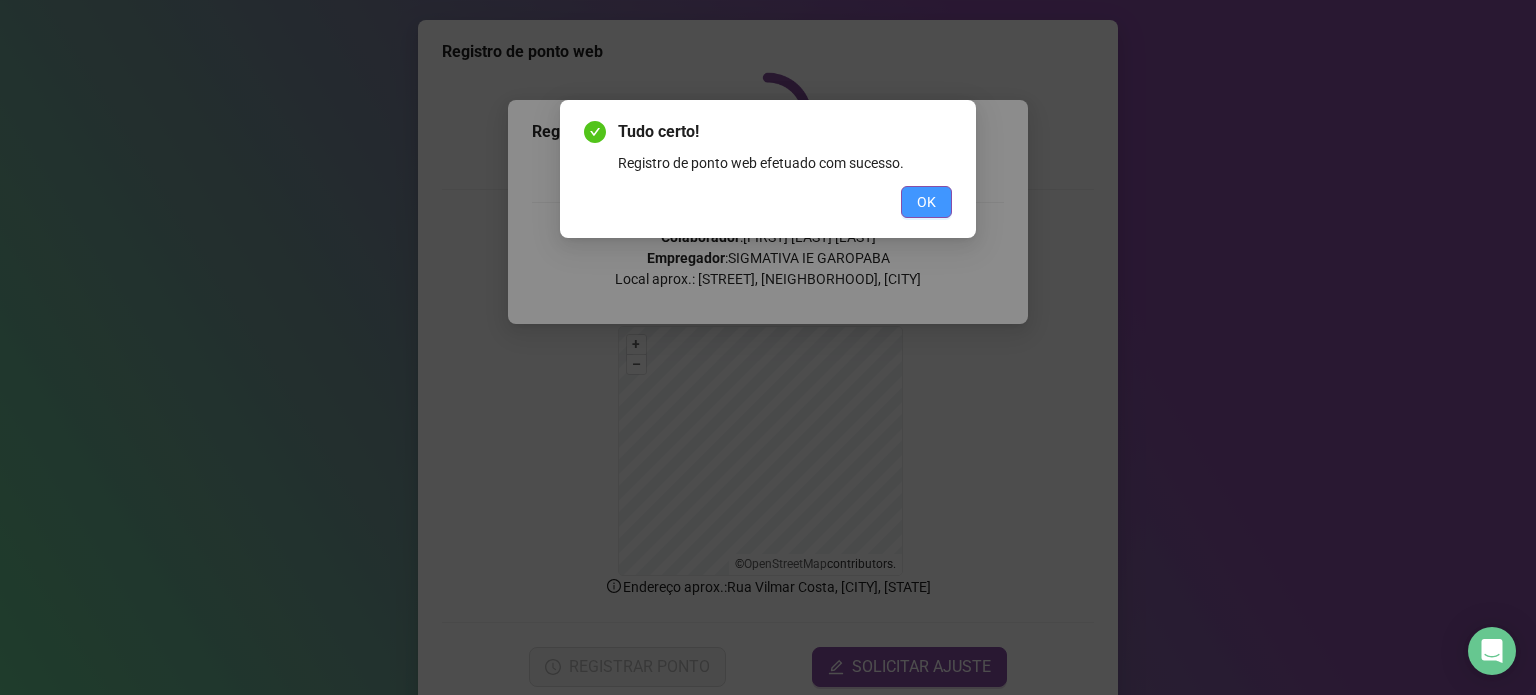 click on "OK" at bounding box center [926, 202] 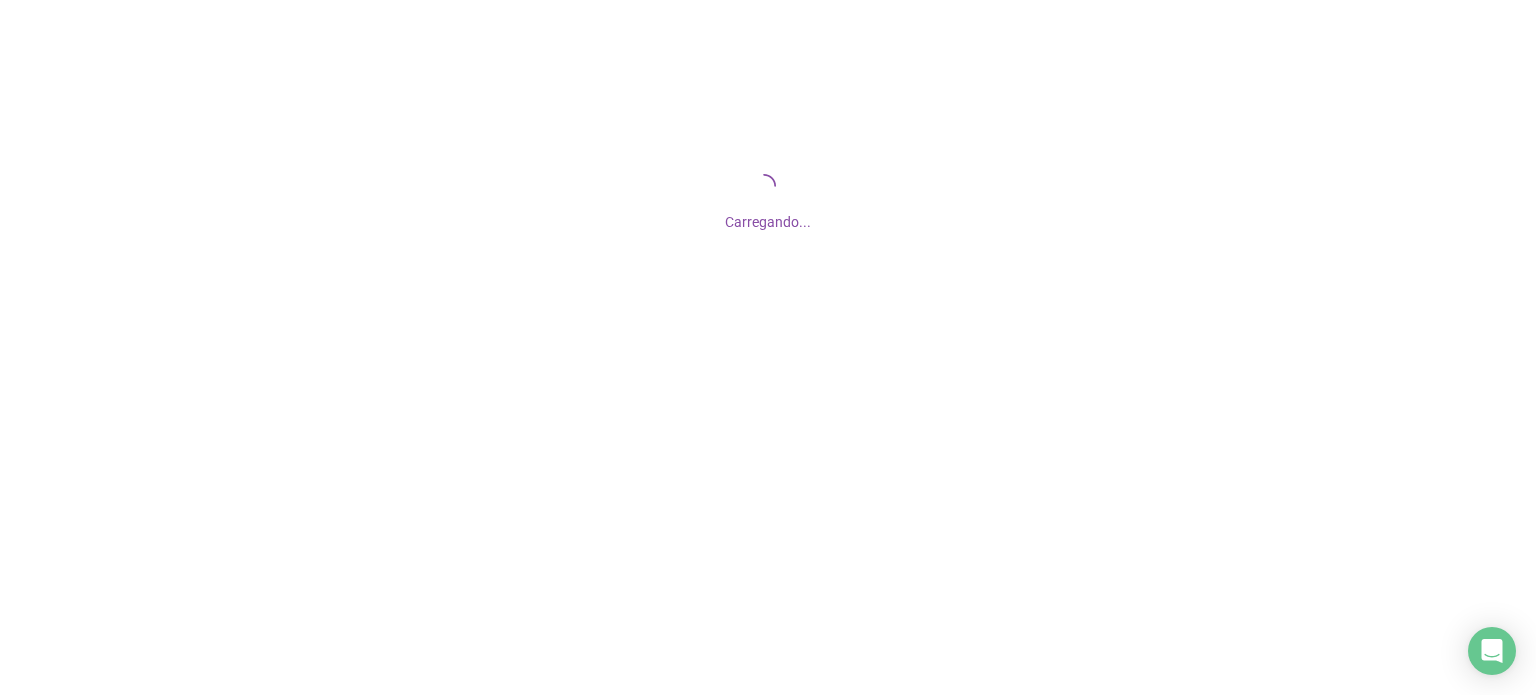 scroll, scrollTop: 0, scrollLeft: 0, axis: both 